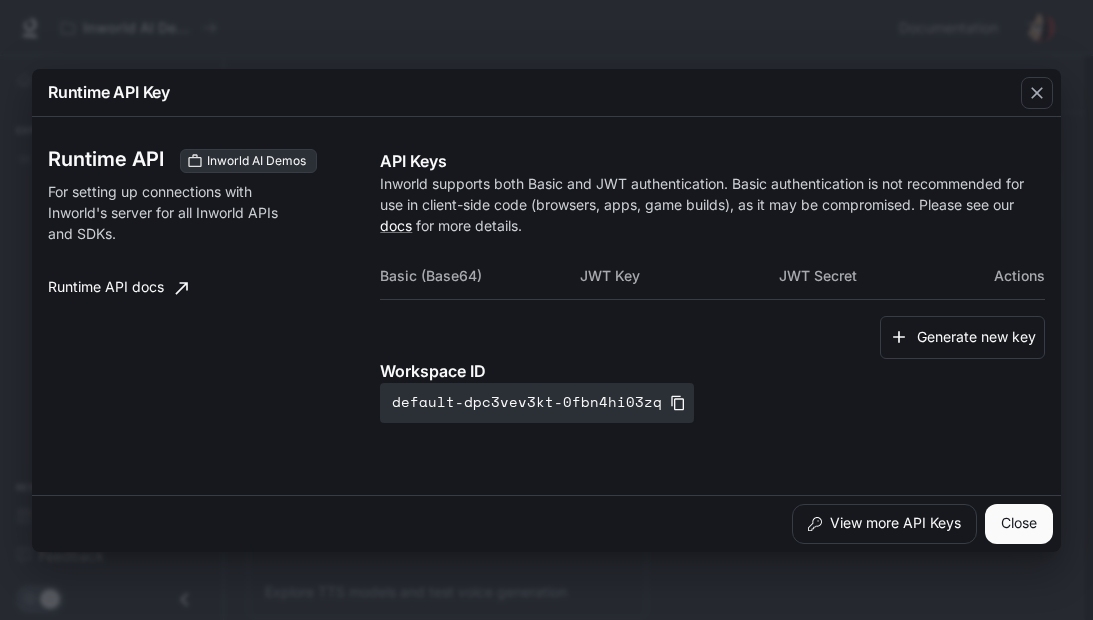 scroll, scrollTop: 0, scrollLeft: 0, axis: both 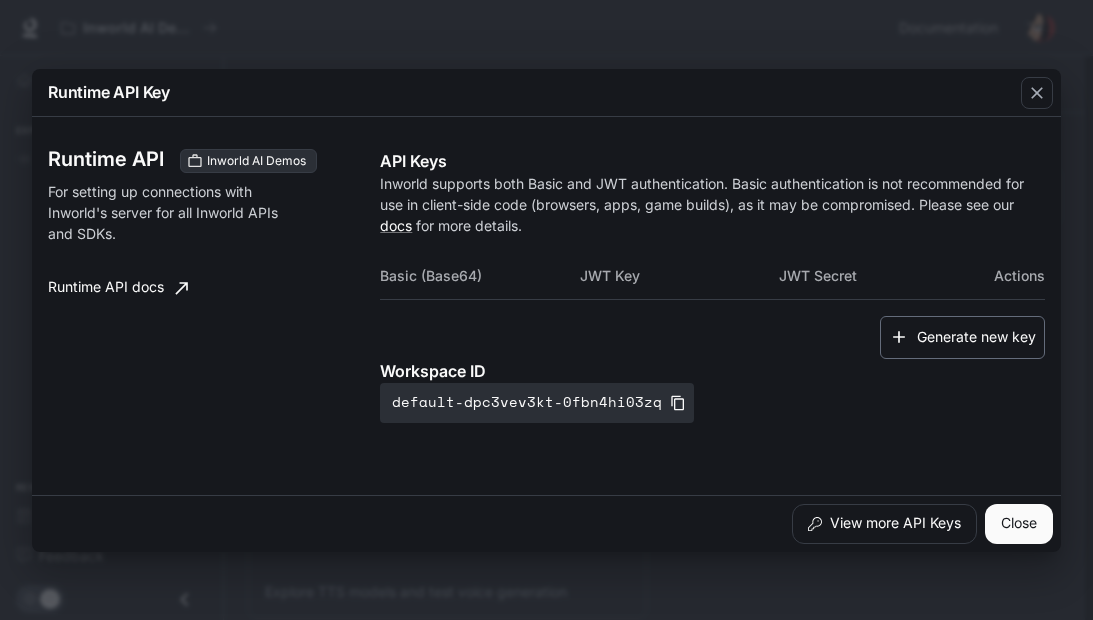 click on "Generate new key" at bounding box center (962, 337) 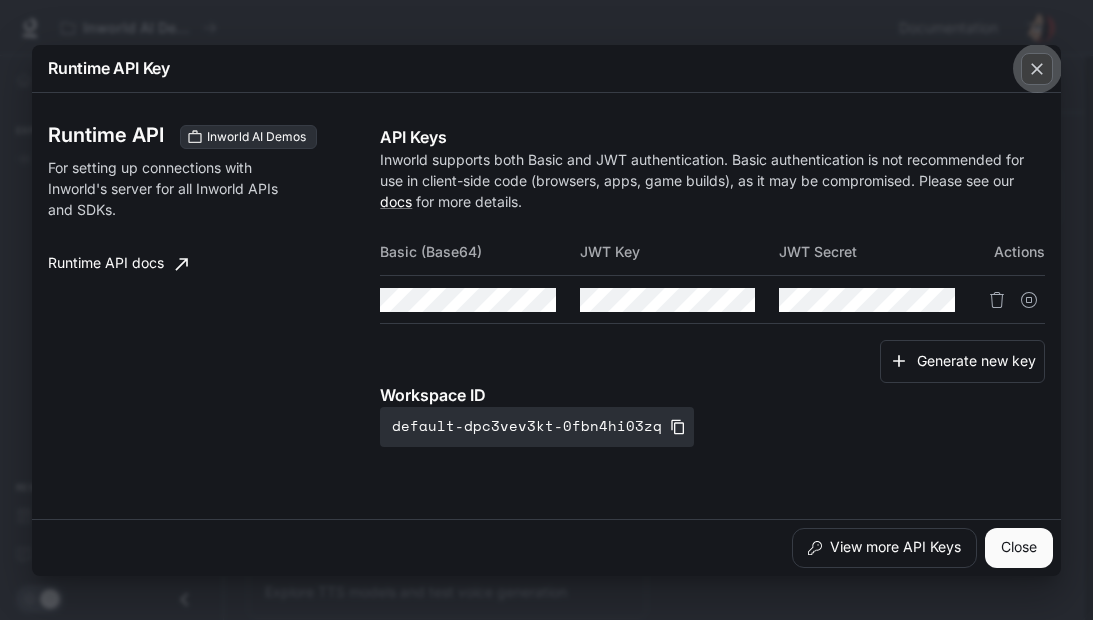 click 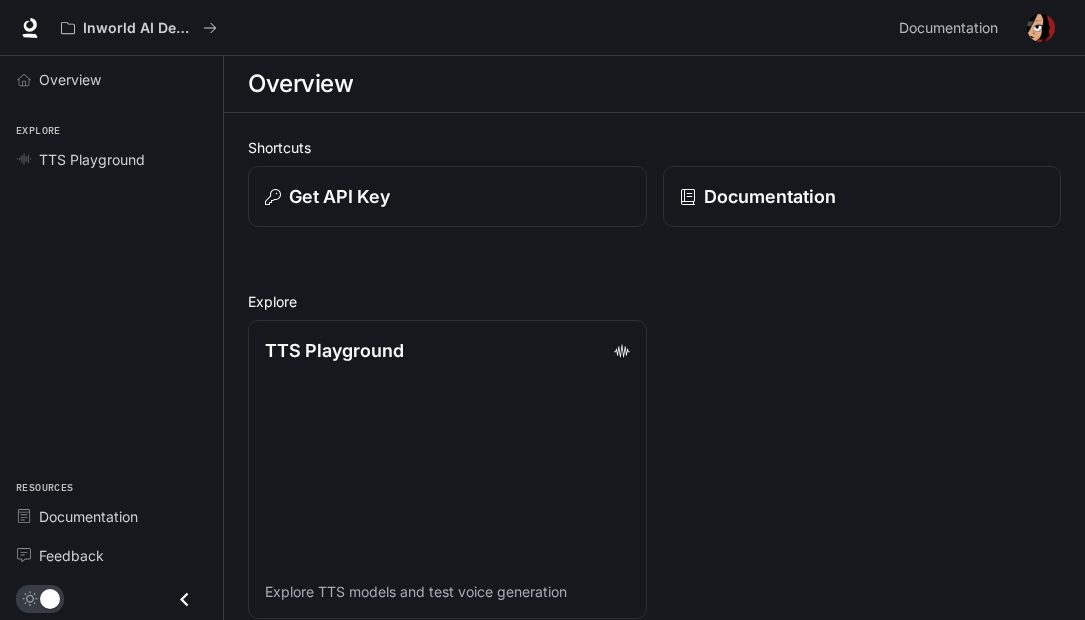 click on "Explore" at bounding box center [654, 301] 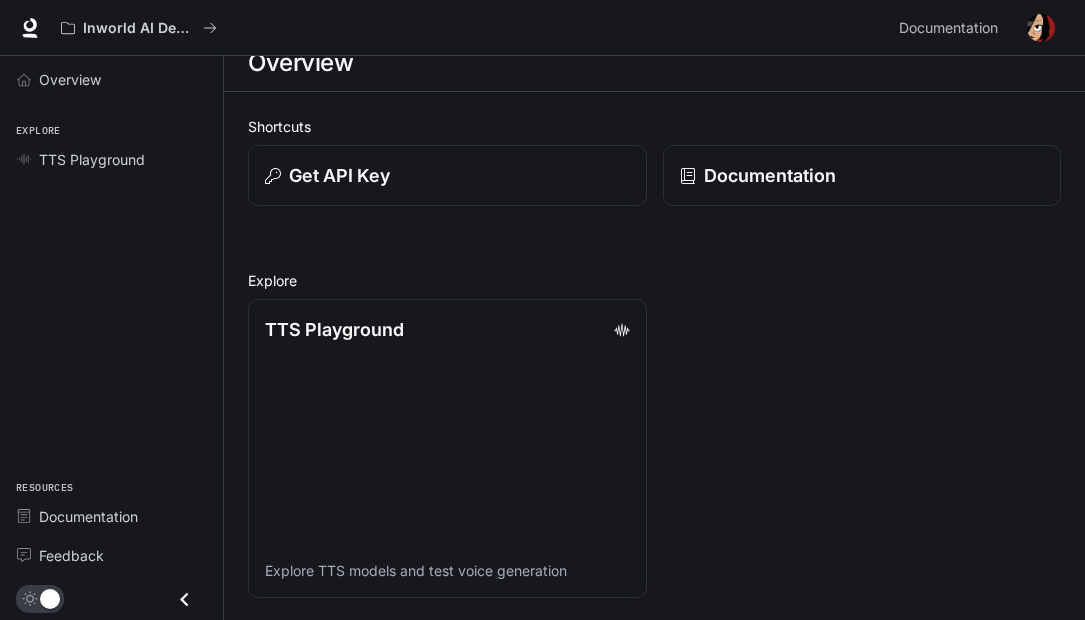 scroll, scrollTop: 23, scrollLeft: 0, axis: vertical 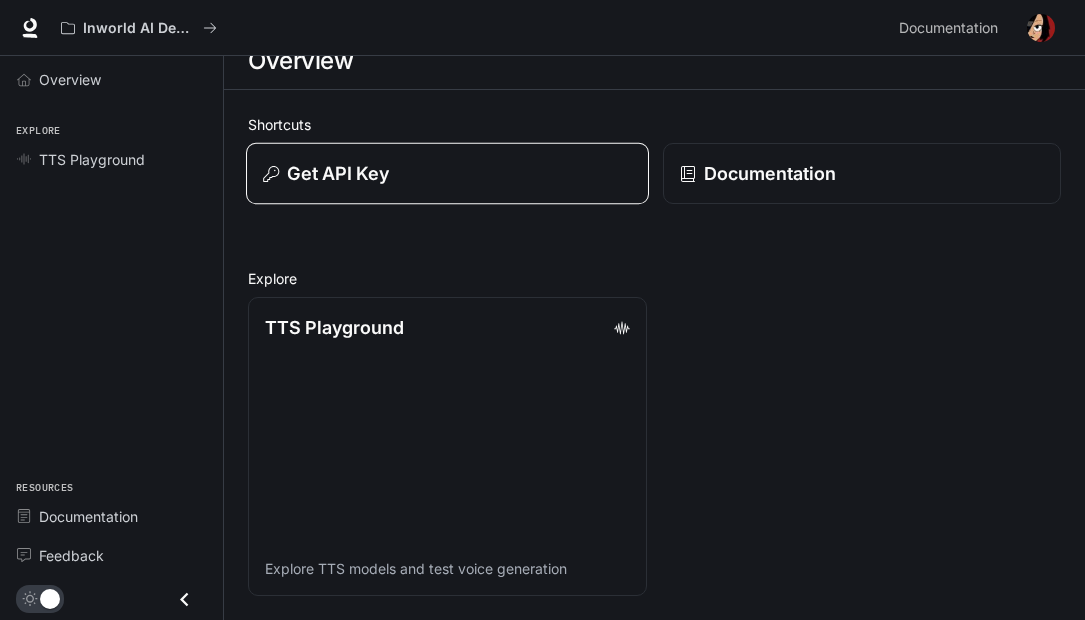 click on "Get API Key" at bounding box center (447, 173) 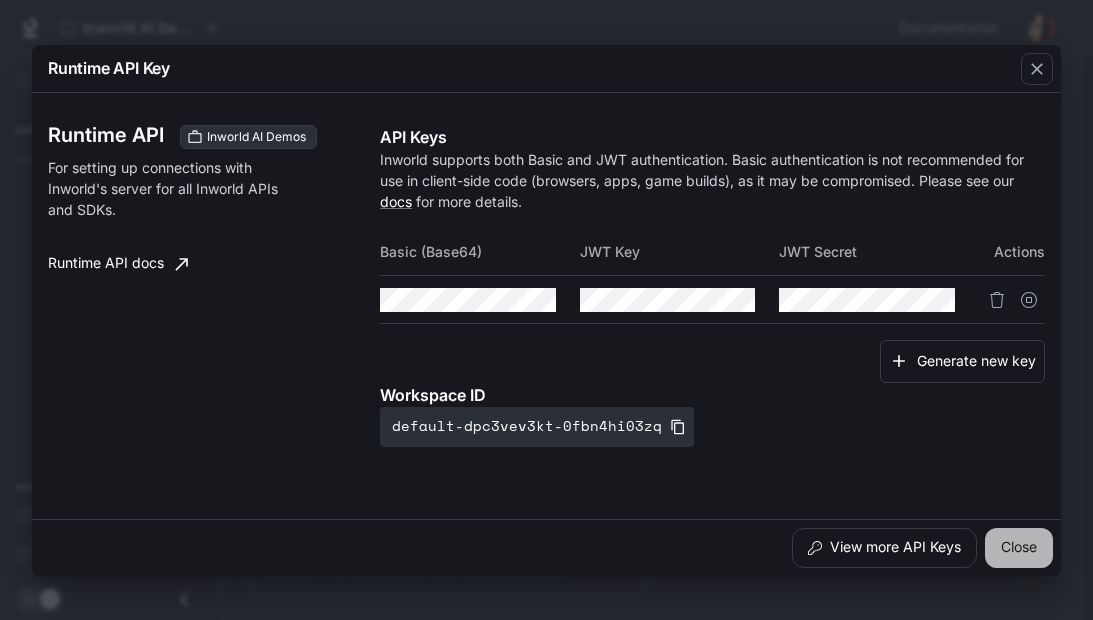 click on "Close" at bounding box center [1019, 548] 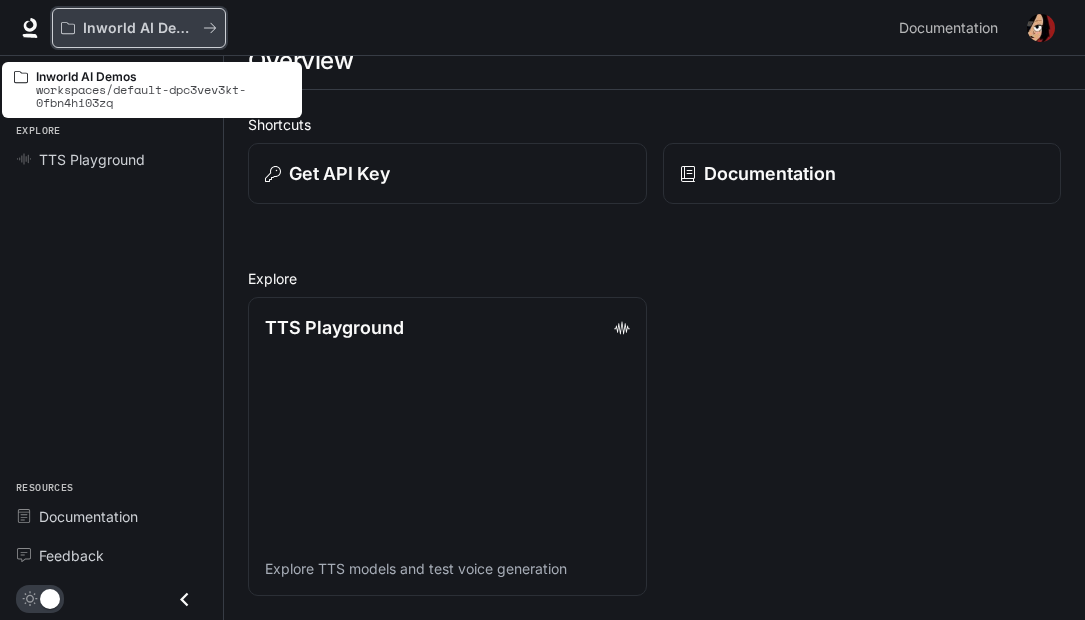 click on "Inworld AI Demos" at bounding box center (139, 28) 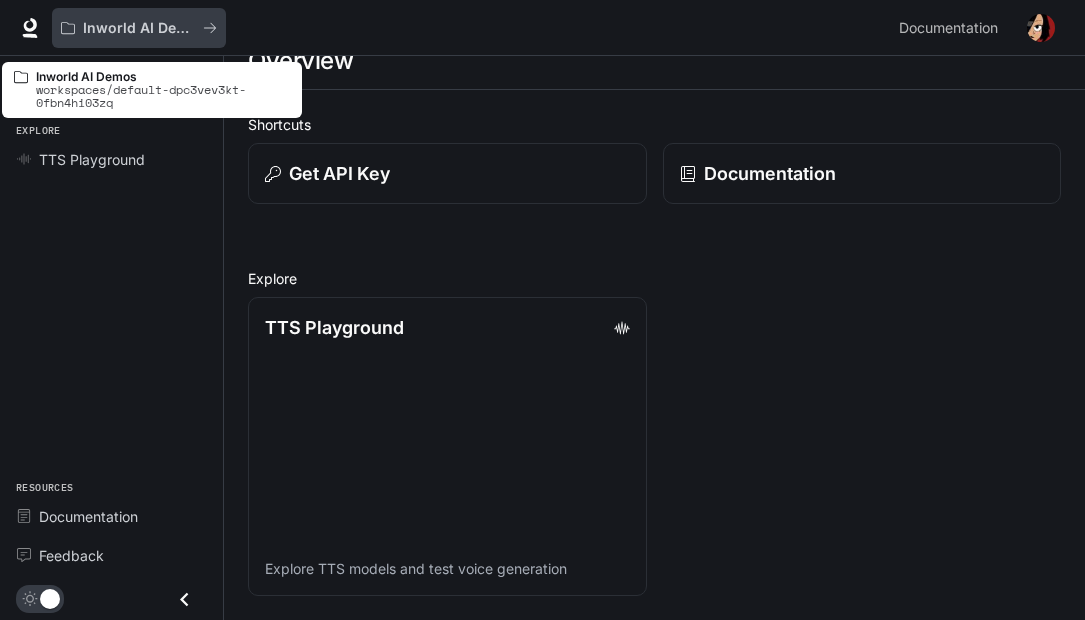 scroll, scrollTop: 0, scrollLeft: 0, axis: both 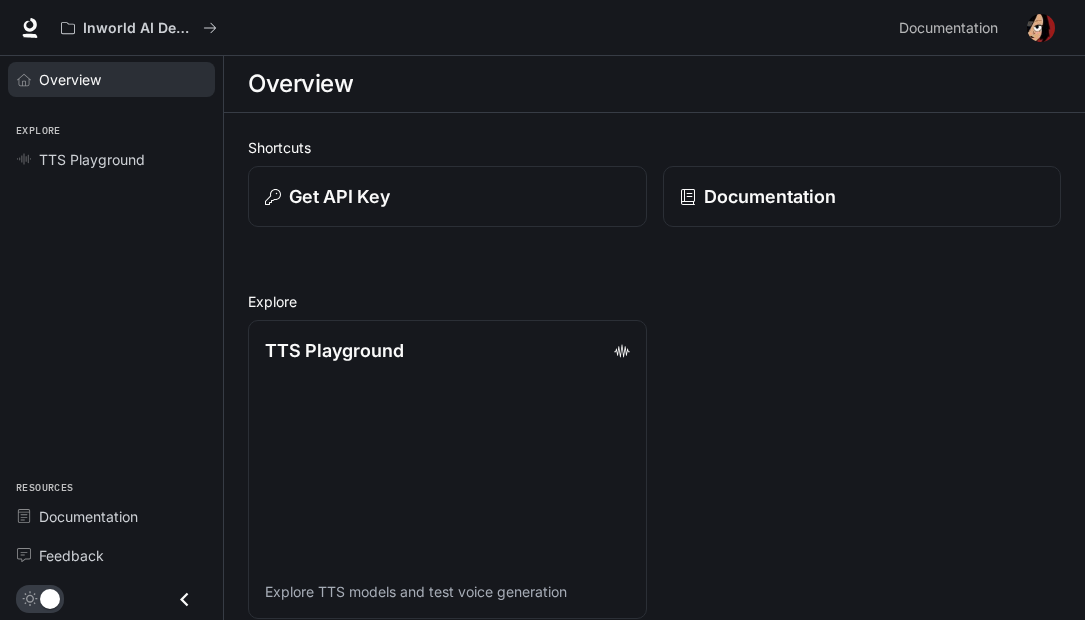 click on "Overview" at bounding box center (111, 79) 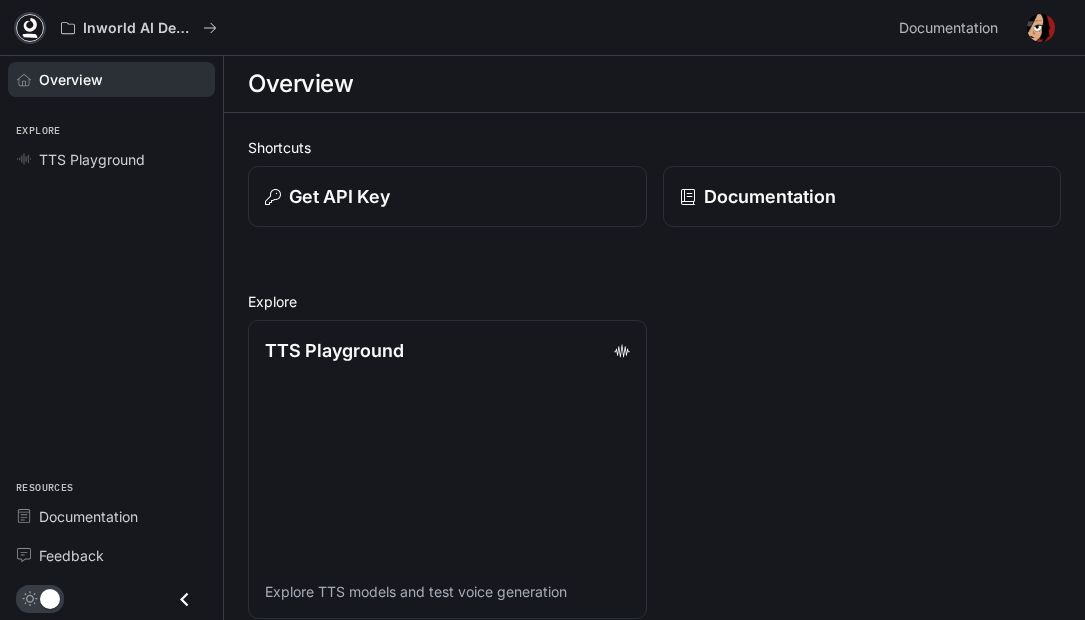 click 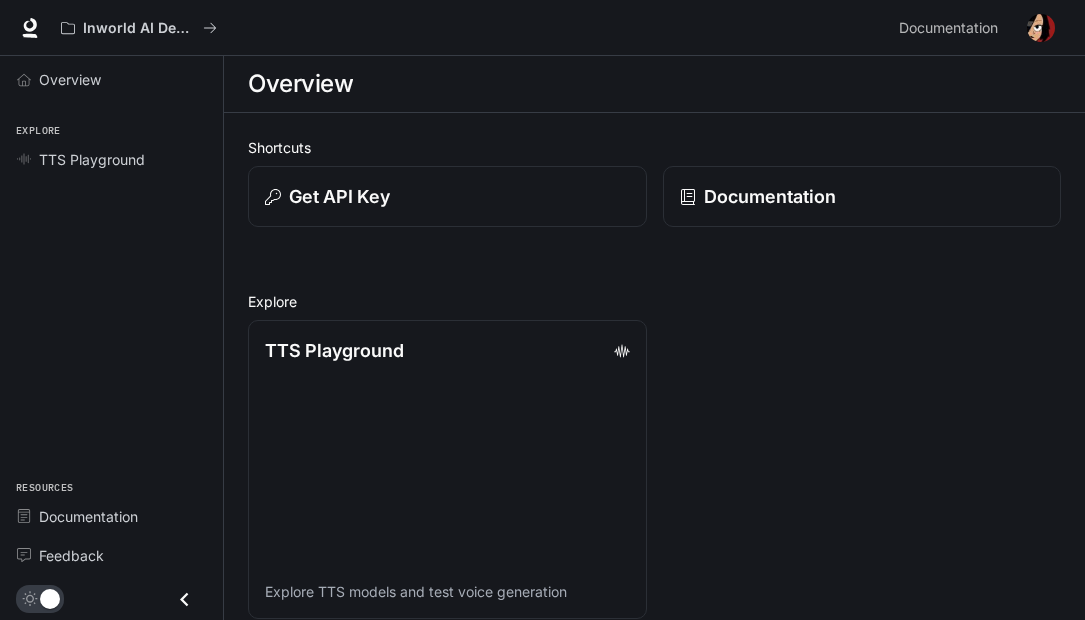 scroll, scrollTop: 0, scrollLeft: 0, axis: both 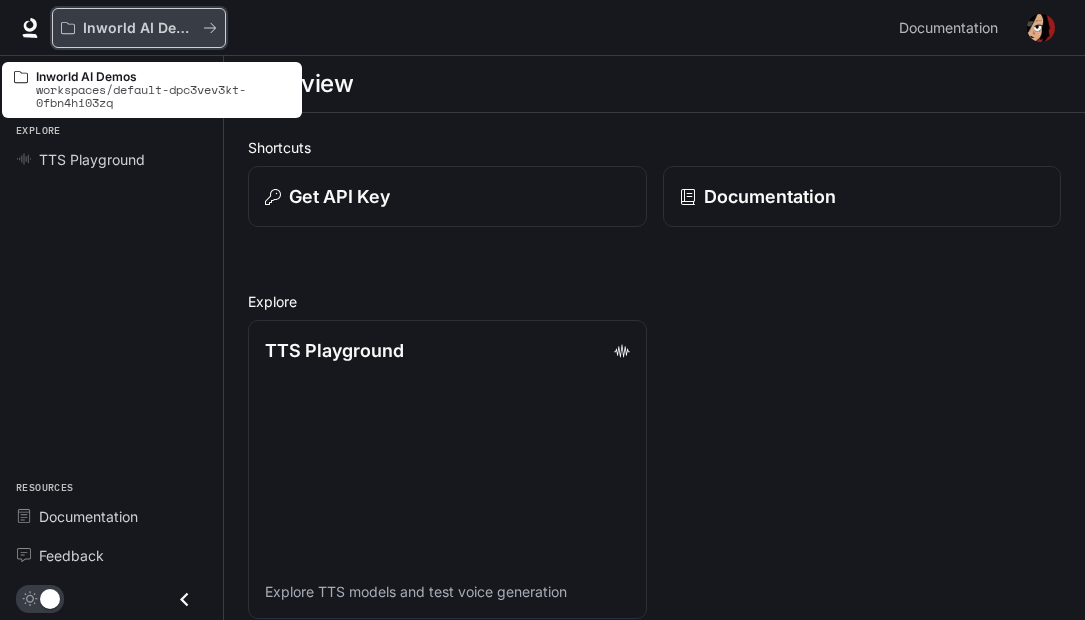 click on "Inworld AI Demos" at bounding box center (139, 28) 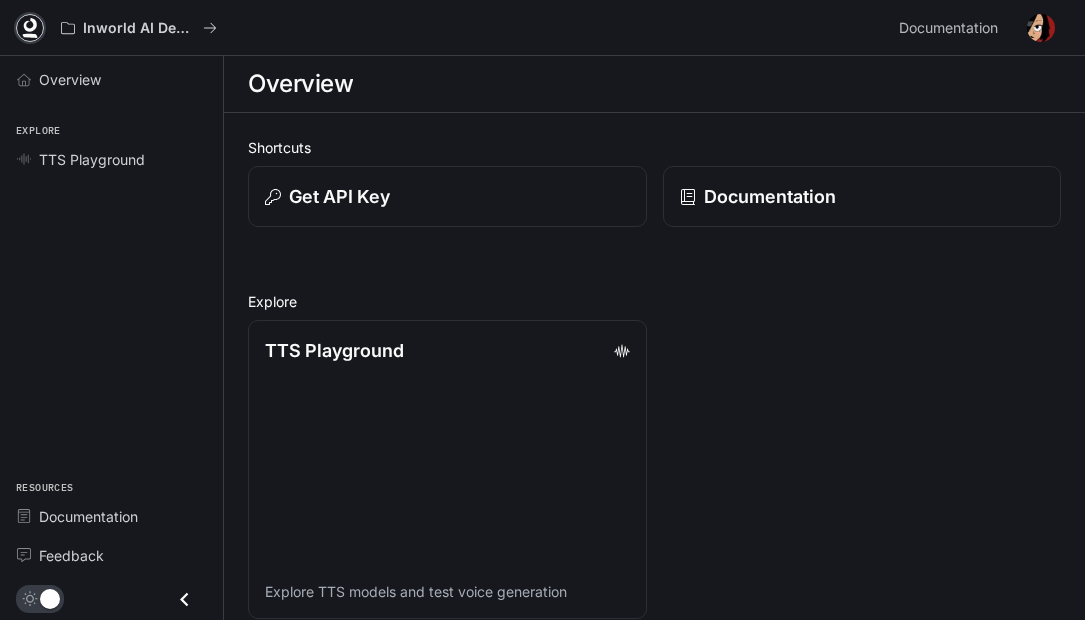 click 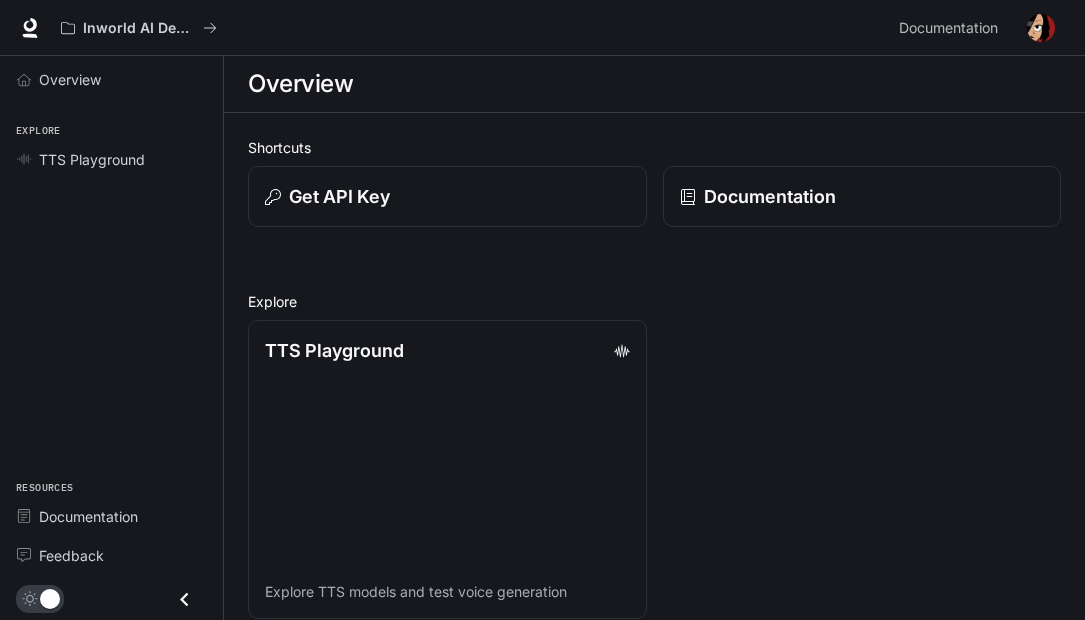 scroll, scrollTop: 0, scrollLeft: 0, axis: both 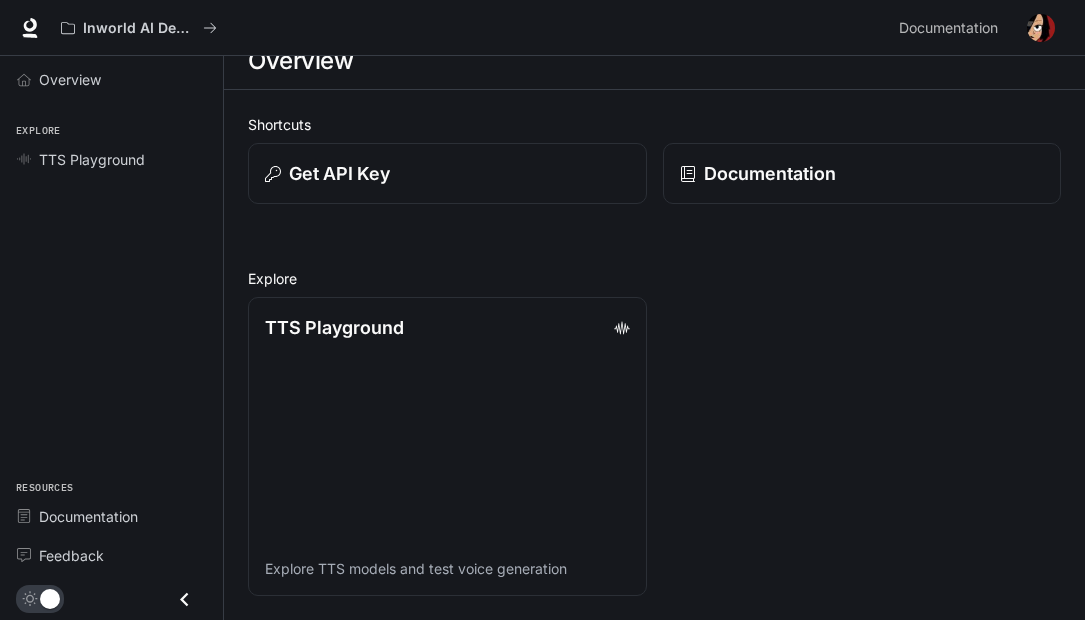 click 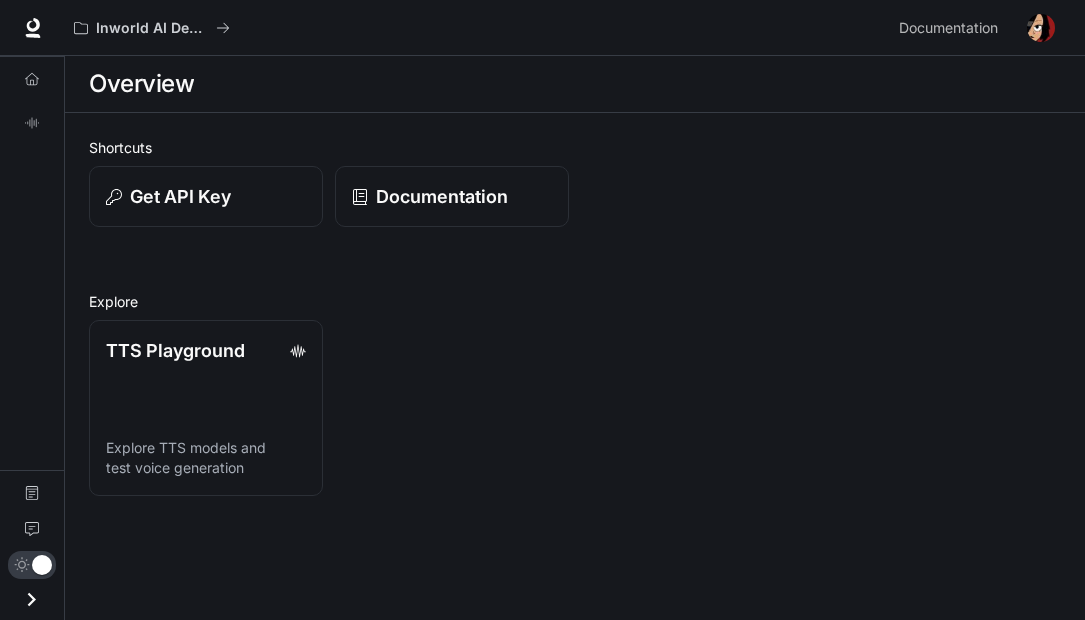 scroll, scrollTop: 0, scrollLeft: 0, axis: both 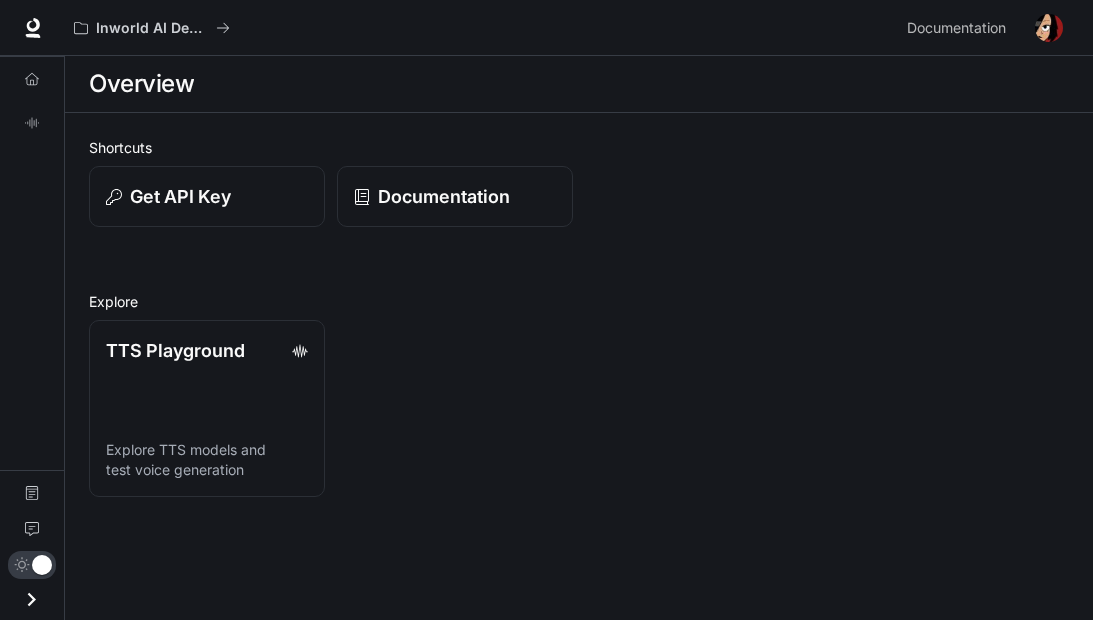 click 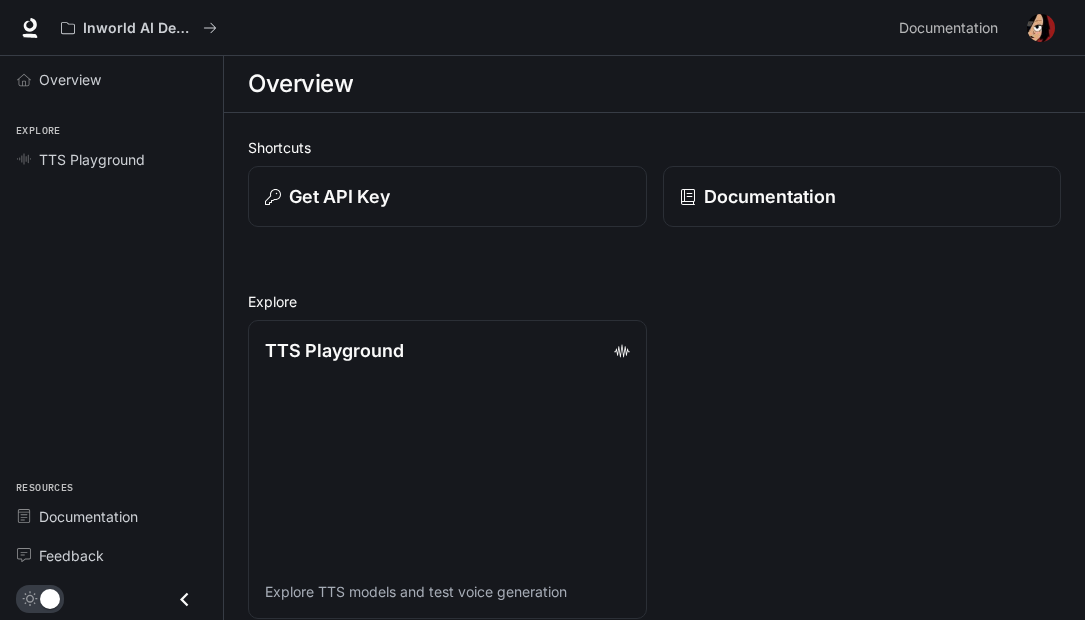 scroll, scrollTop: 0, scrollLeft: 0, axis: both 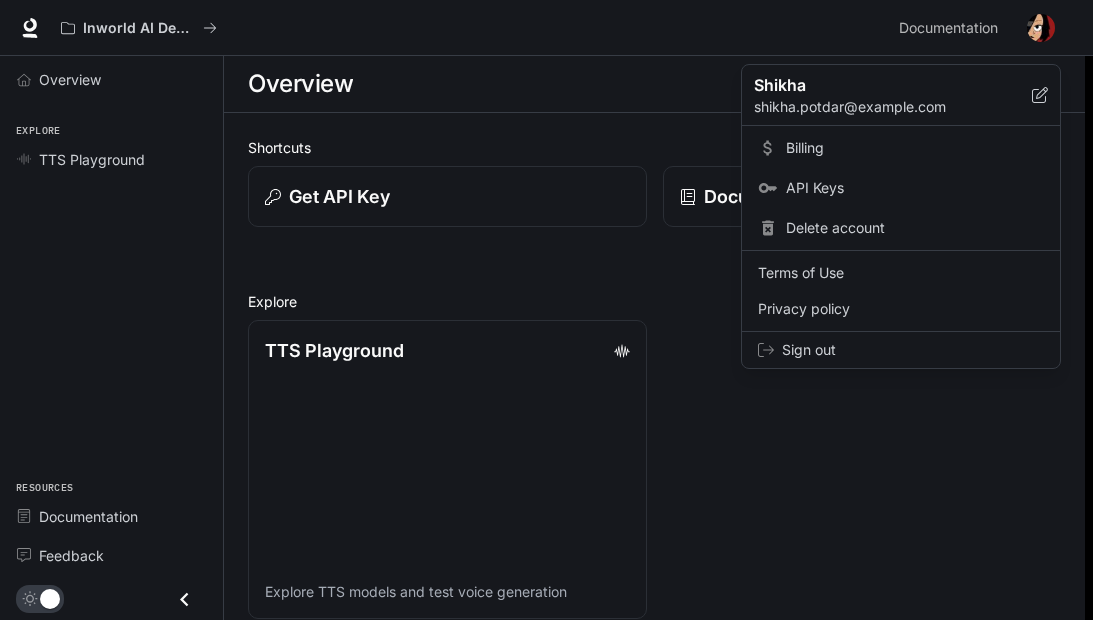 click at bounding box center (546, 310) 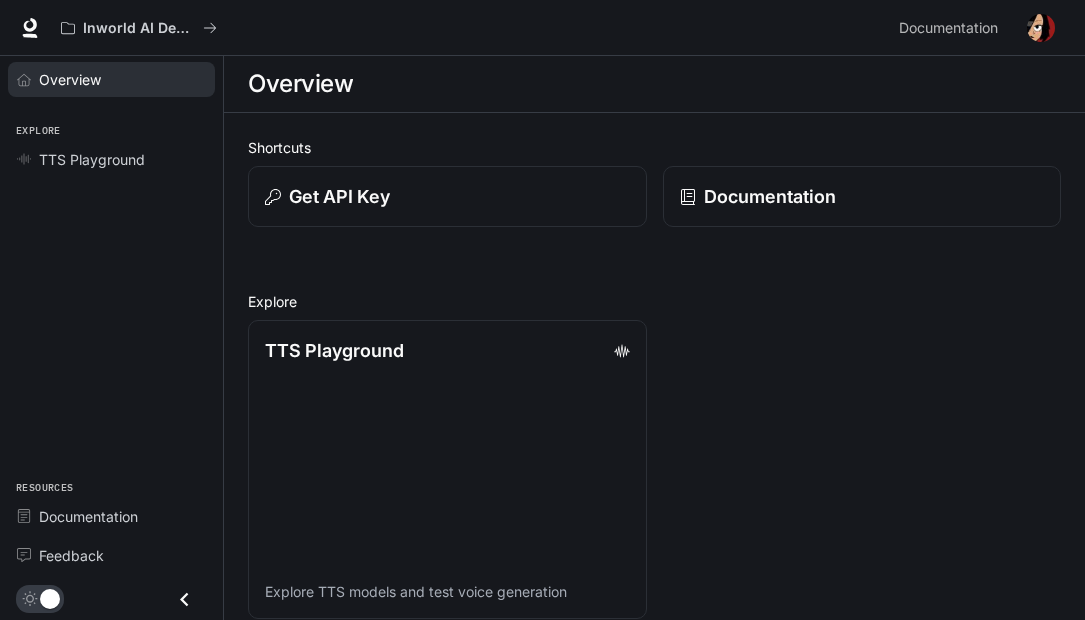 click on "Overview" at bounding box center [70, 79] 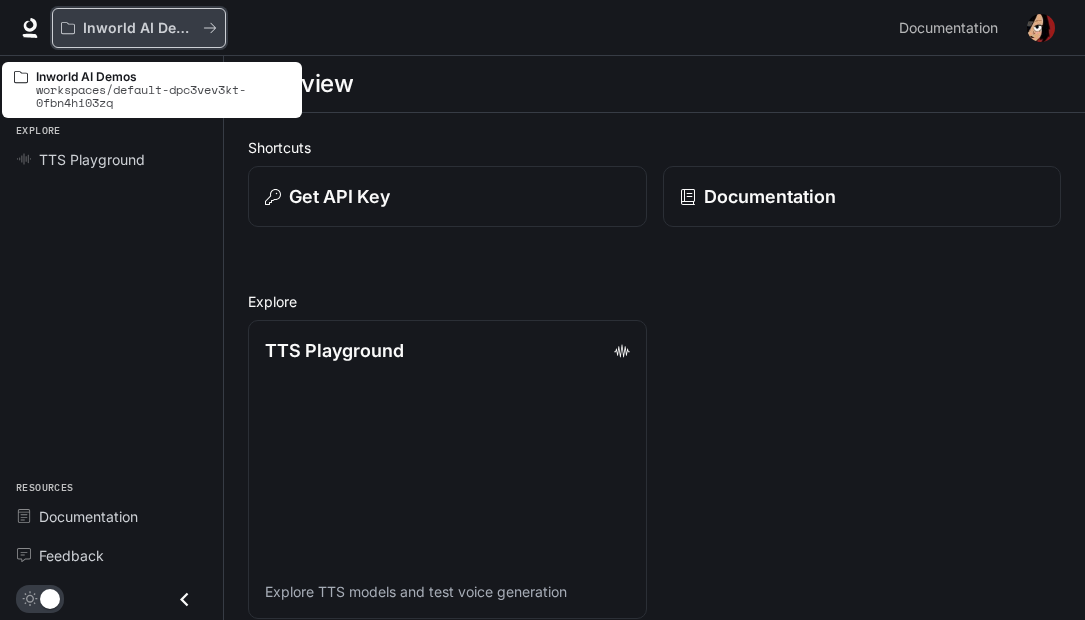 click 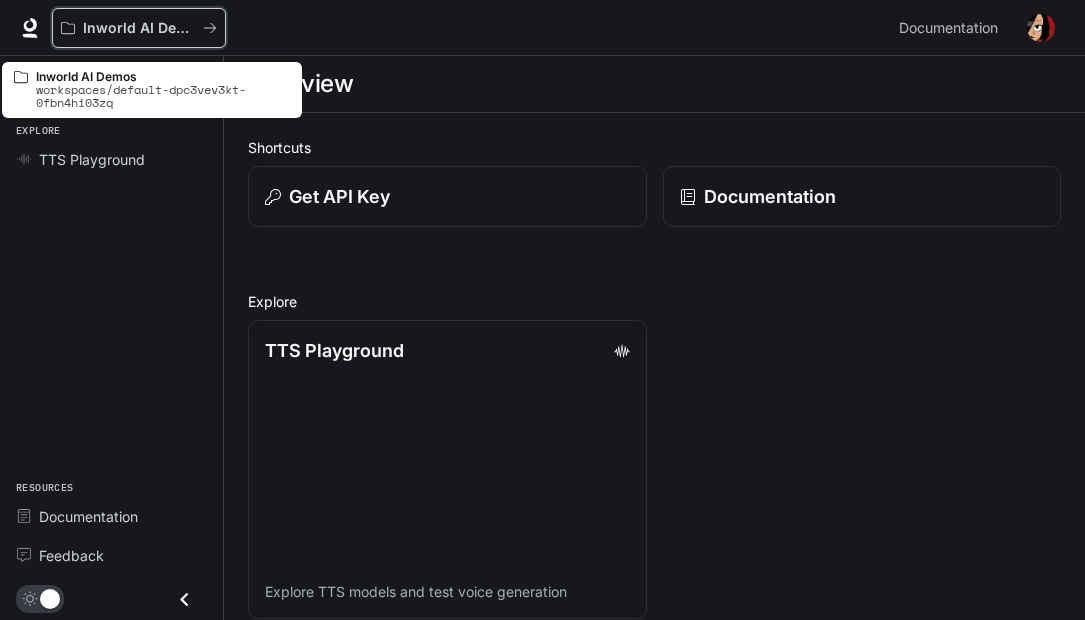 click 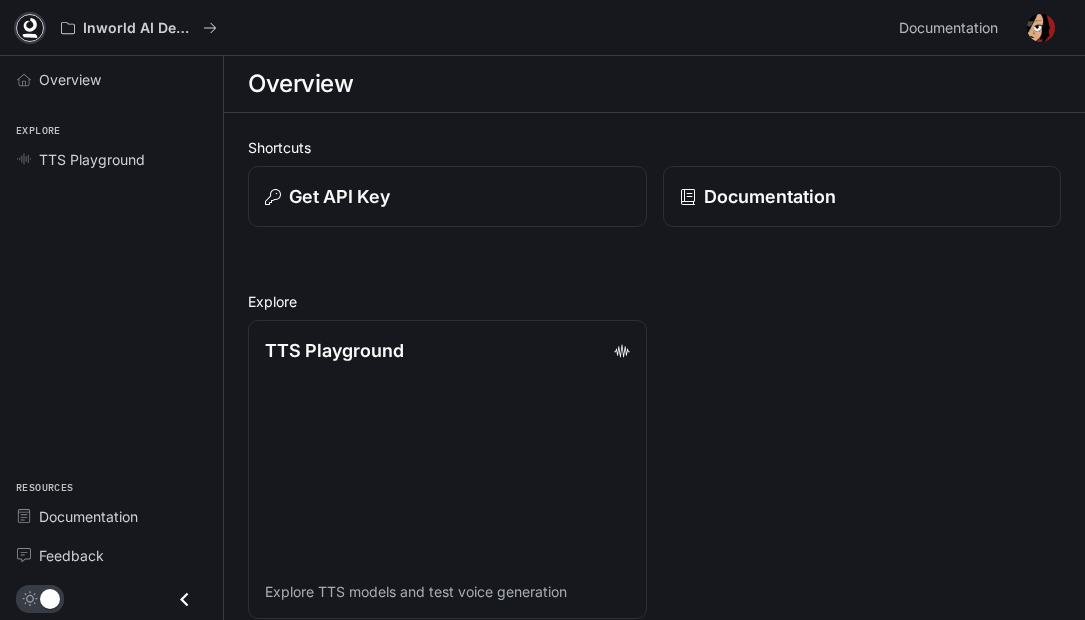 click 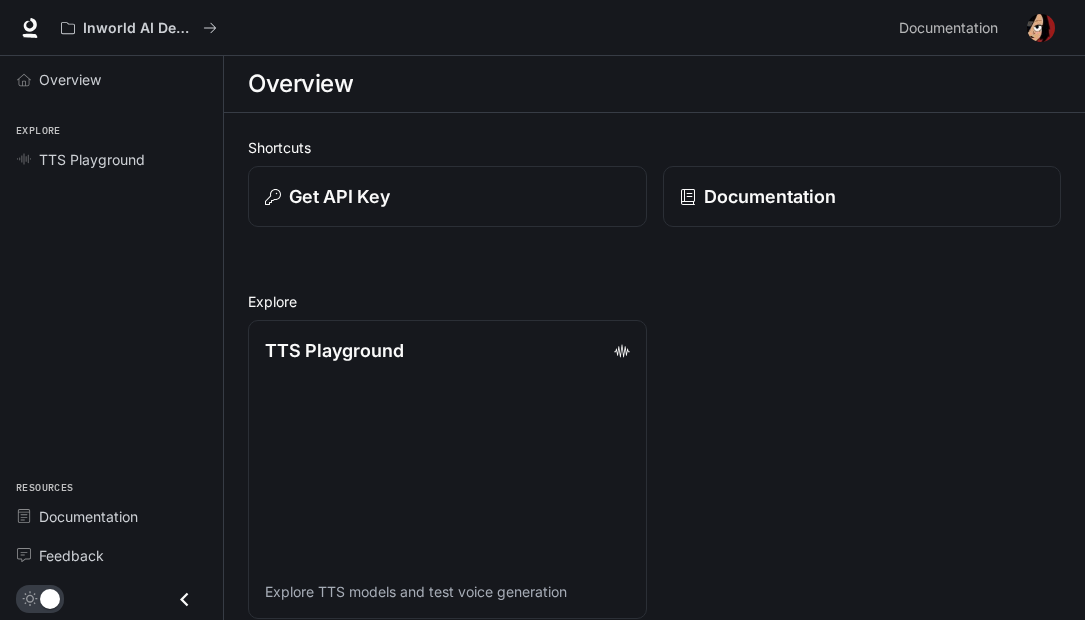 scroll, scrollTop: 0, scrollLeft: 0, axis: both 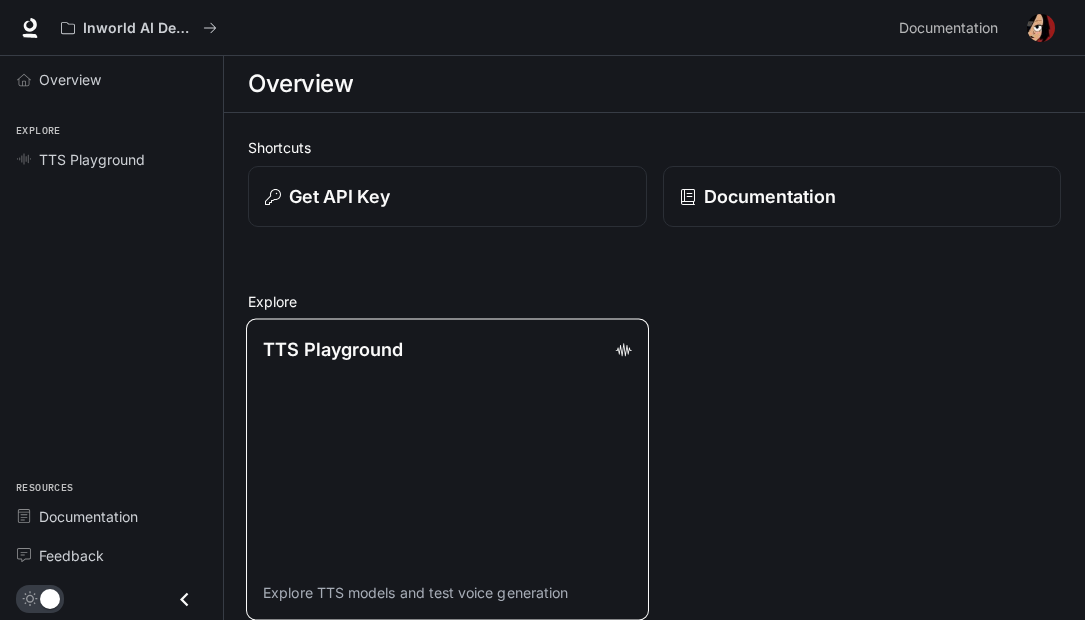 click on "TTS Playground Explore TTS models and test voice generation" at bounding box center (447, 470) 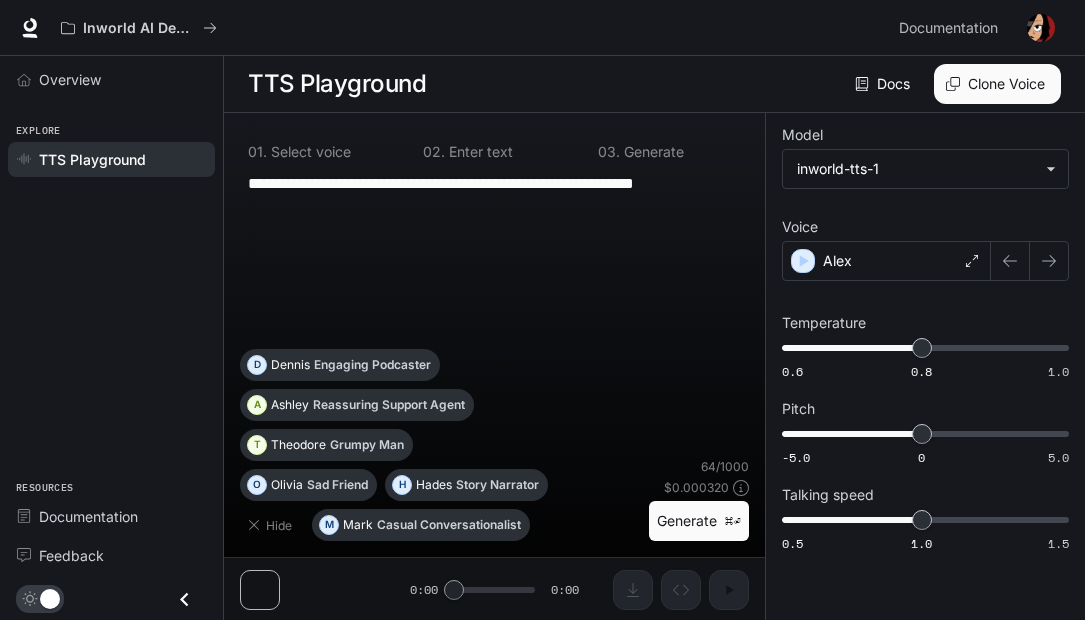 click on "**********" at bounding box center [494, 260] 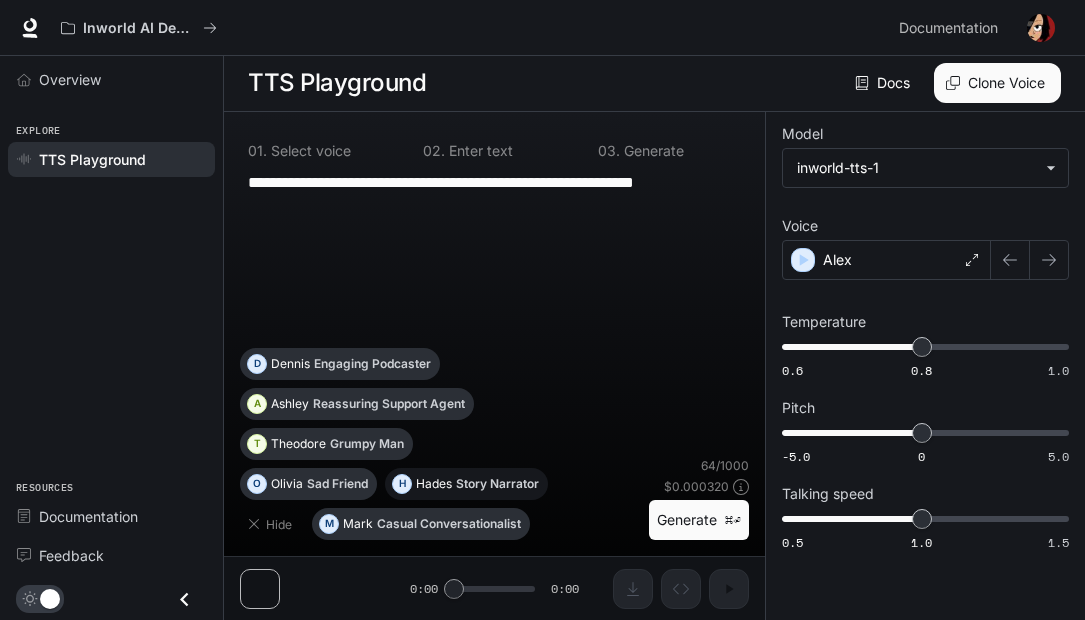 click on "Story Narrator" at bounding box center (497, 484) 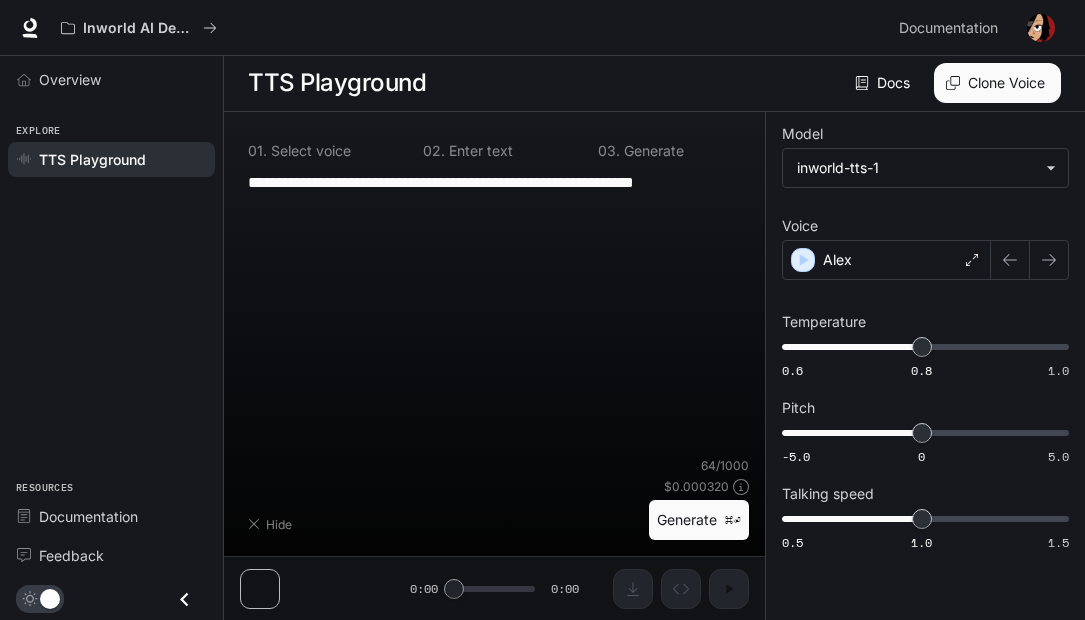 type on "**********" 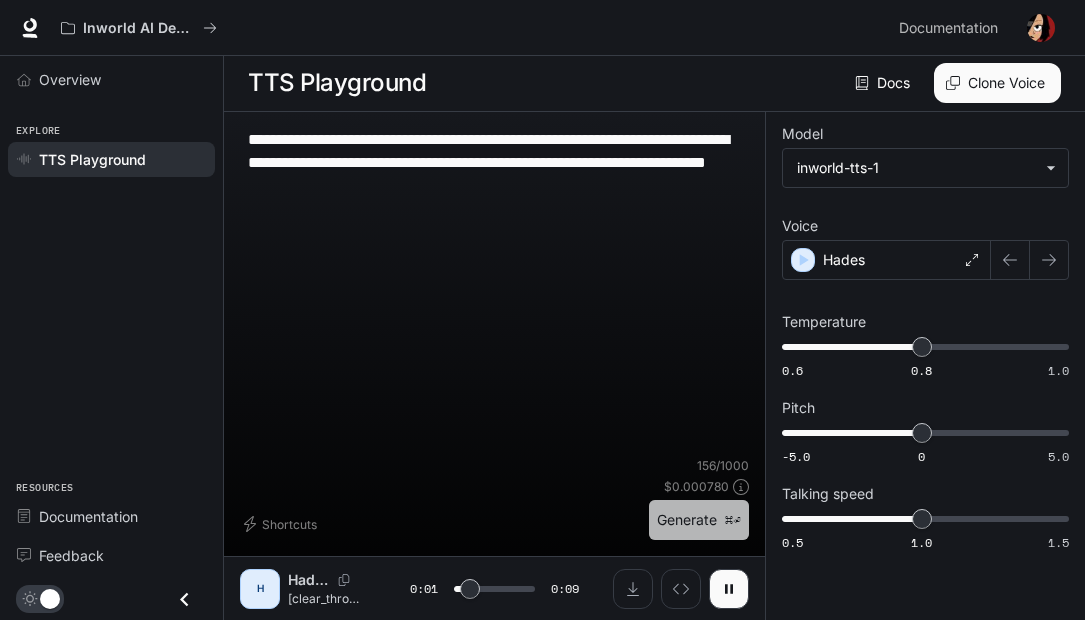 click on "Generate ⌘⏎" at bounding box center (699, 520) 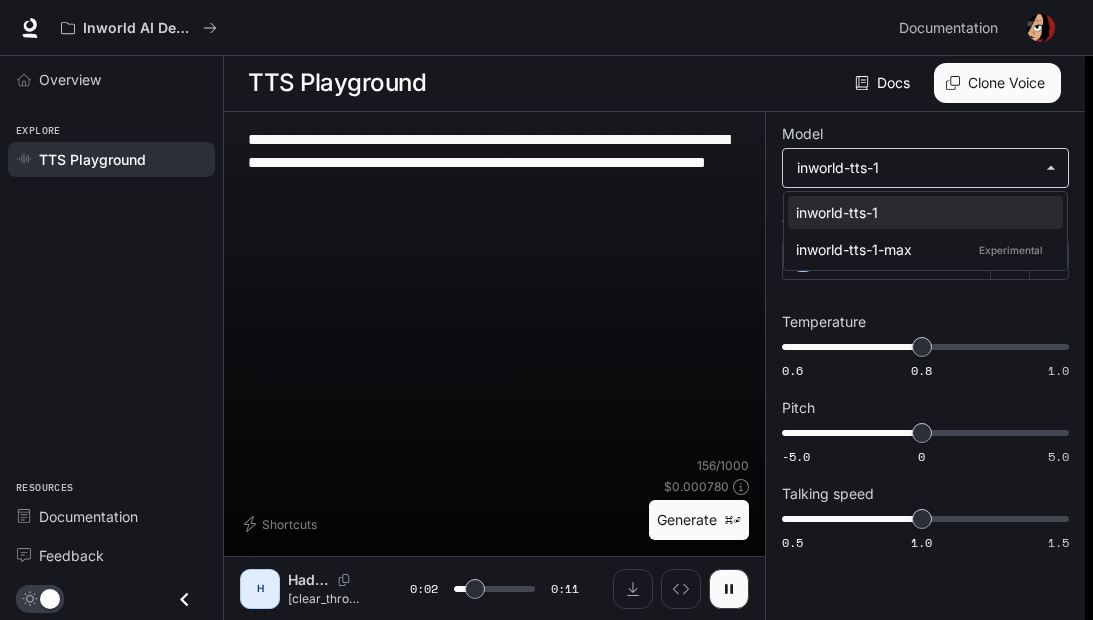 click on "**********" at bounding box center [546, 309] 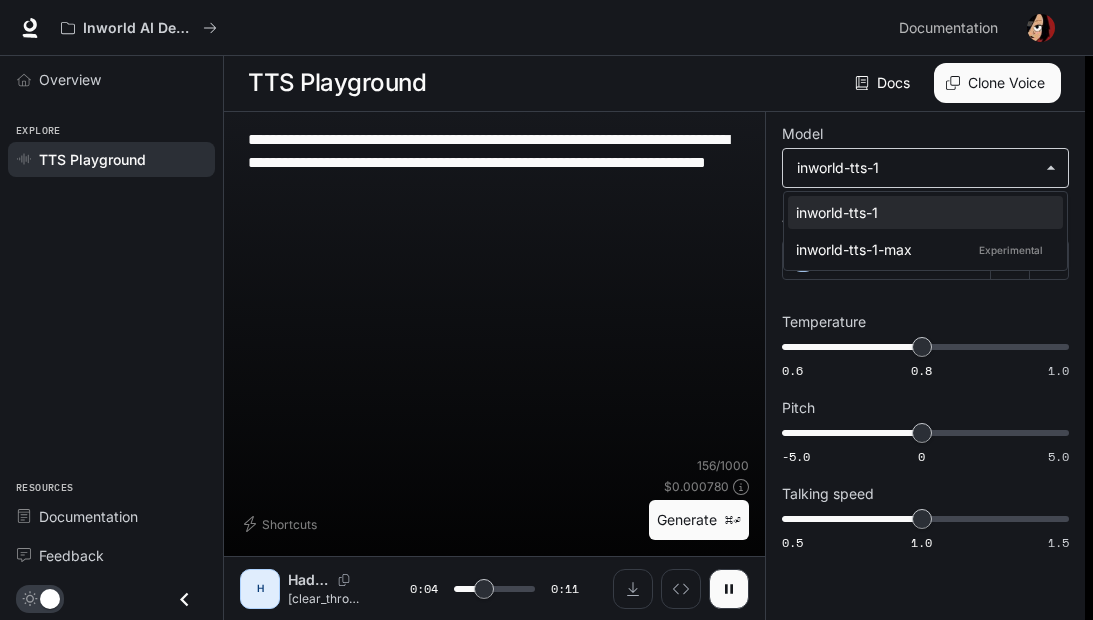 click at bounding box center (546, 310) 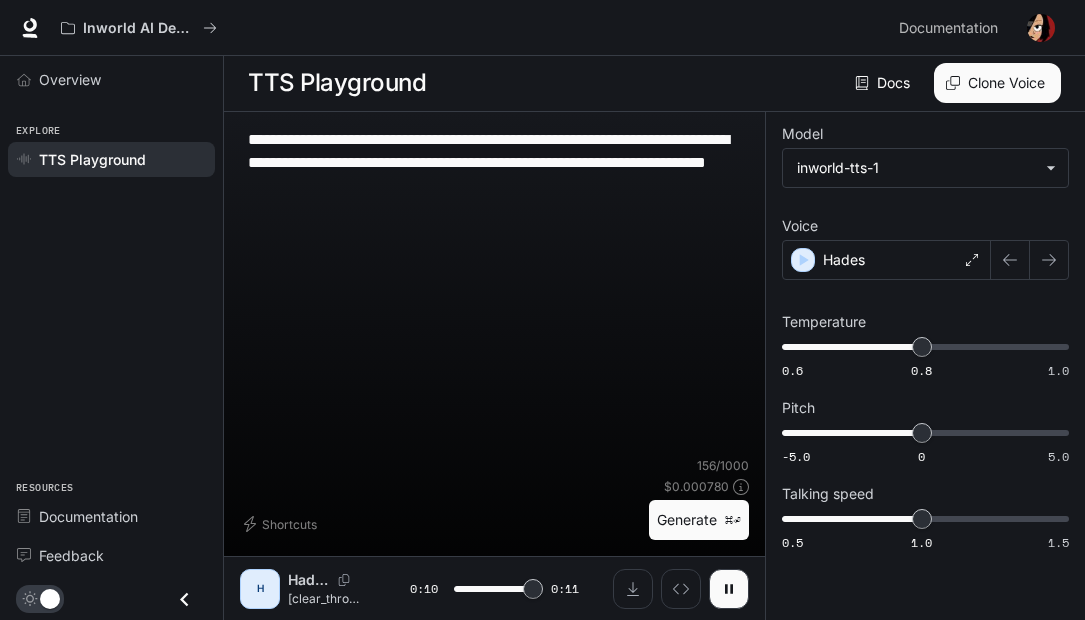 type on "*" 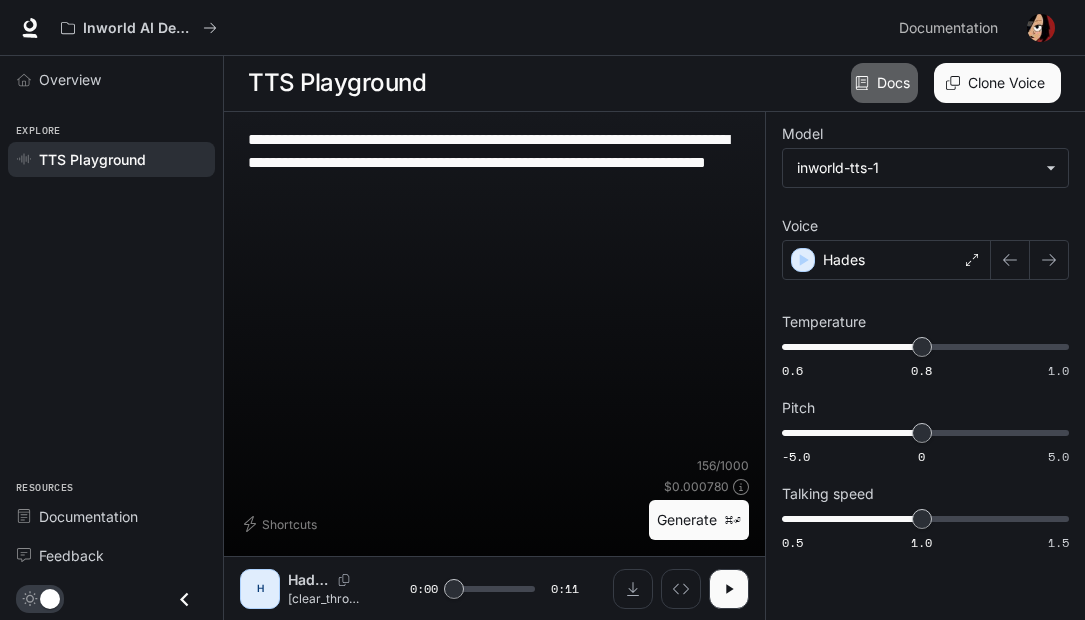 click on "Docs" at bounding box center (884, 83) 